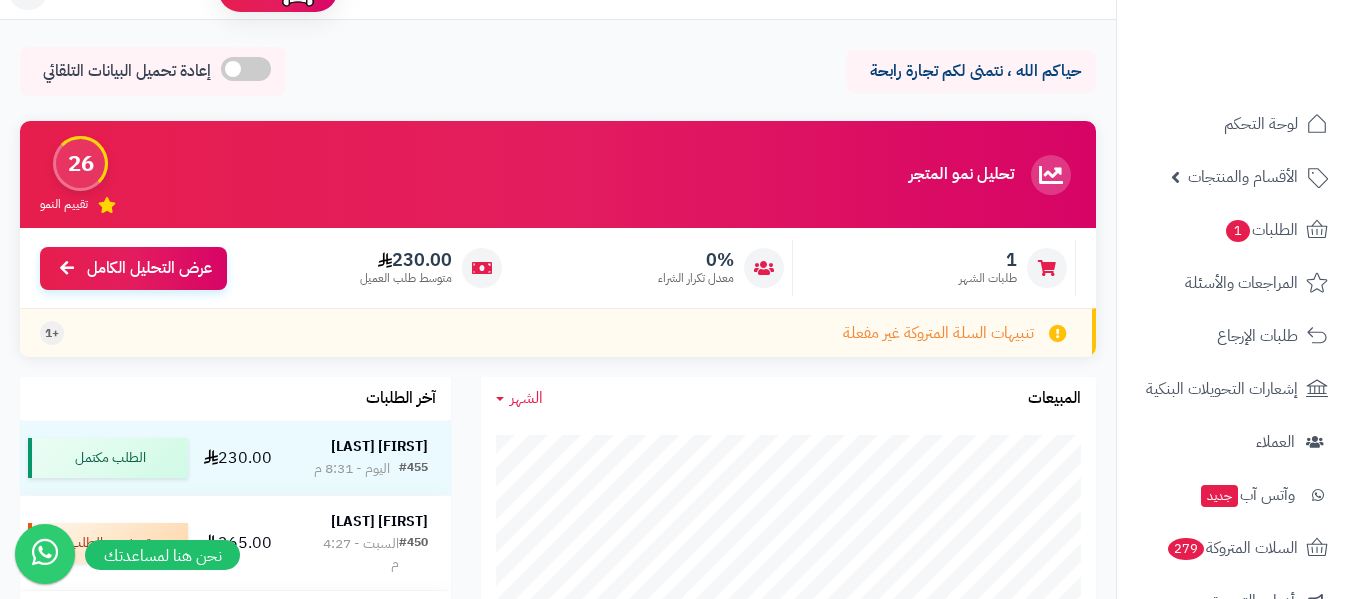 scroll, scrollTop: 80, scrollLeft: 0, axis: vertical 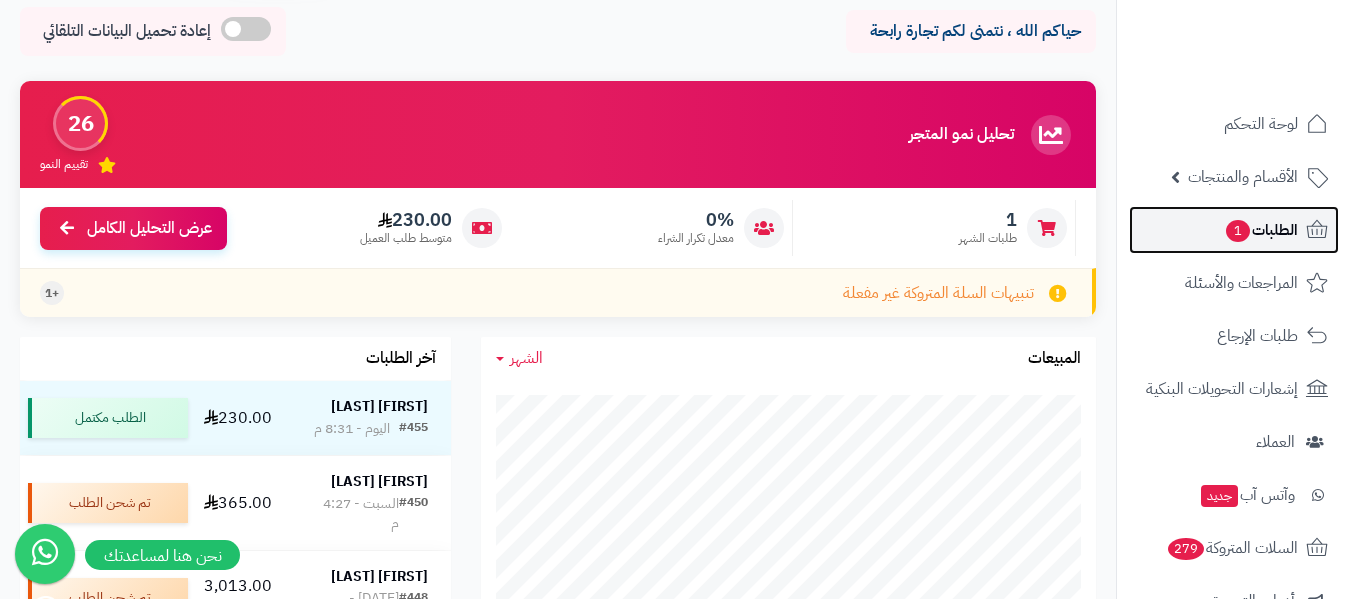 click on "1" at bounding box center (1238, 231) 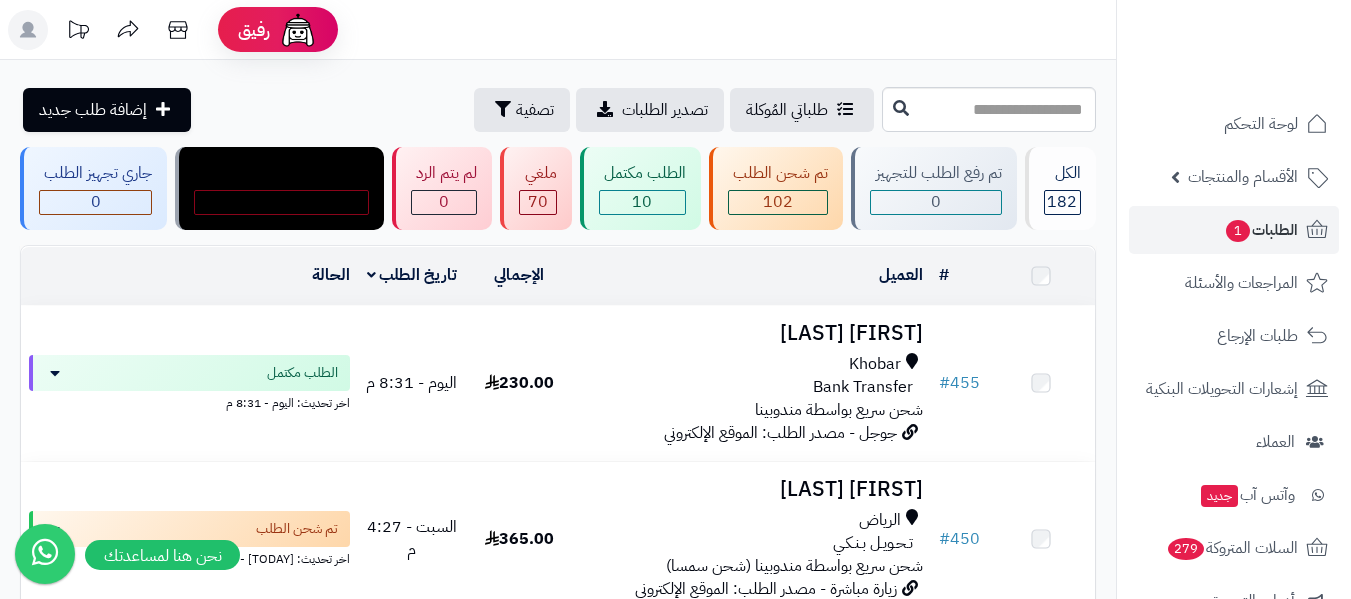 scroll, scrollTop: 0, scrollLeft: 0, axis: both 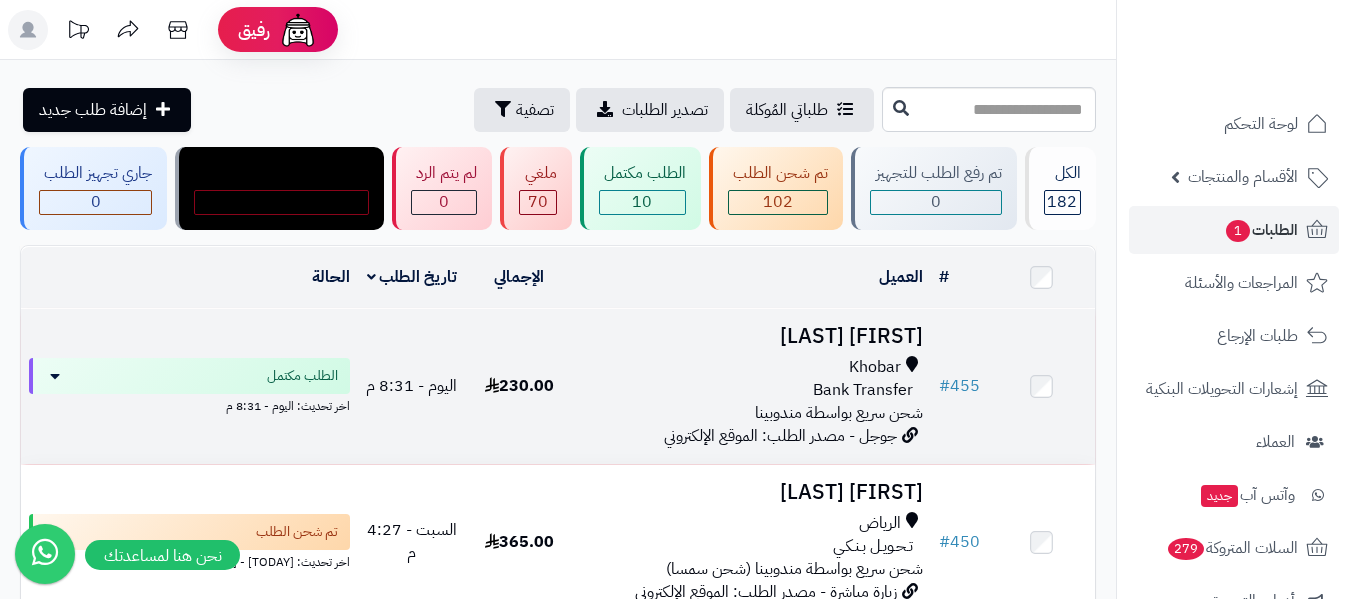 click on "Khobar" at bounding box center [752, 367] 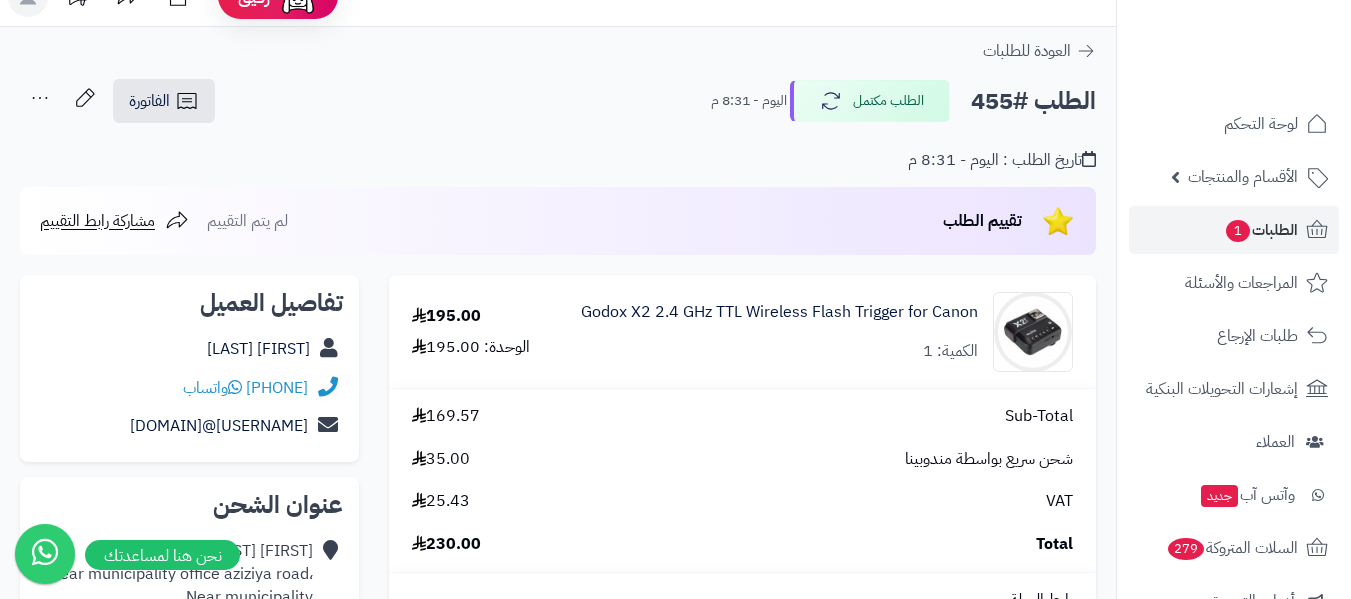 scroll, scrollTop: 0, scrollLeft: 0, axis: both 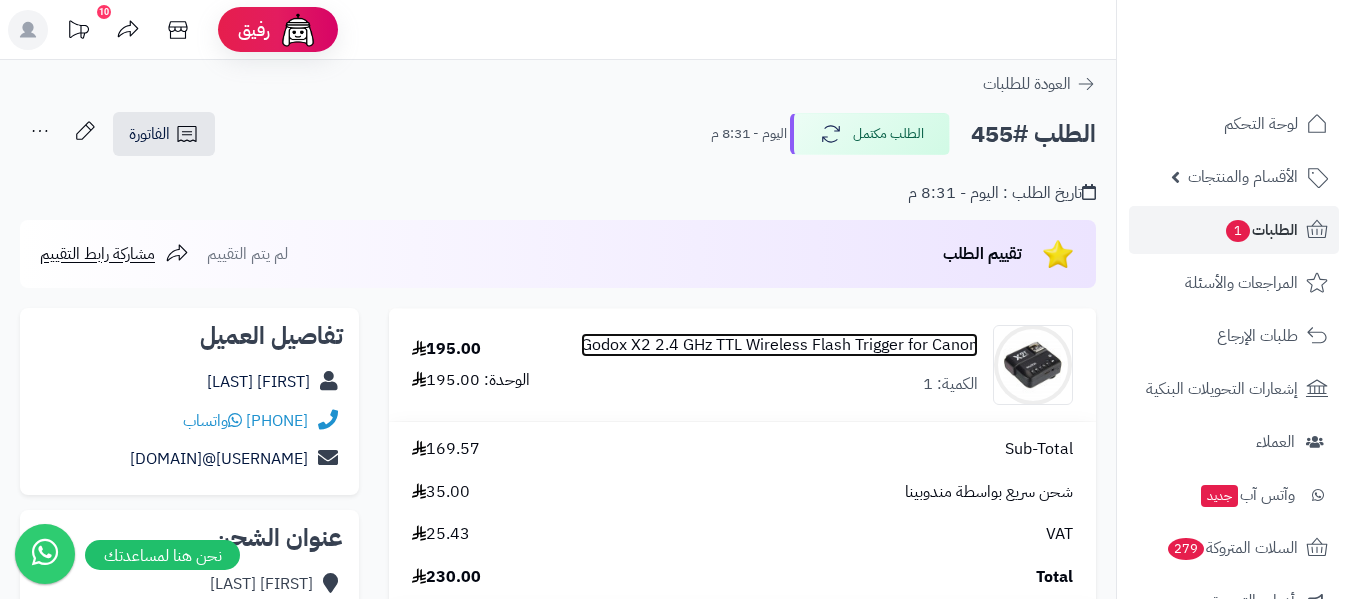 click on "Godox X2 2.4 GHz TTL Wireless Flash Trigger for Canon" at bounding box center [779, 345] 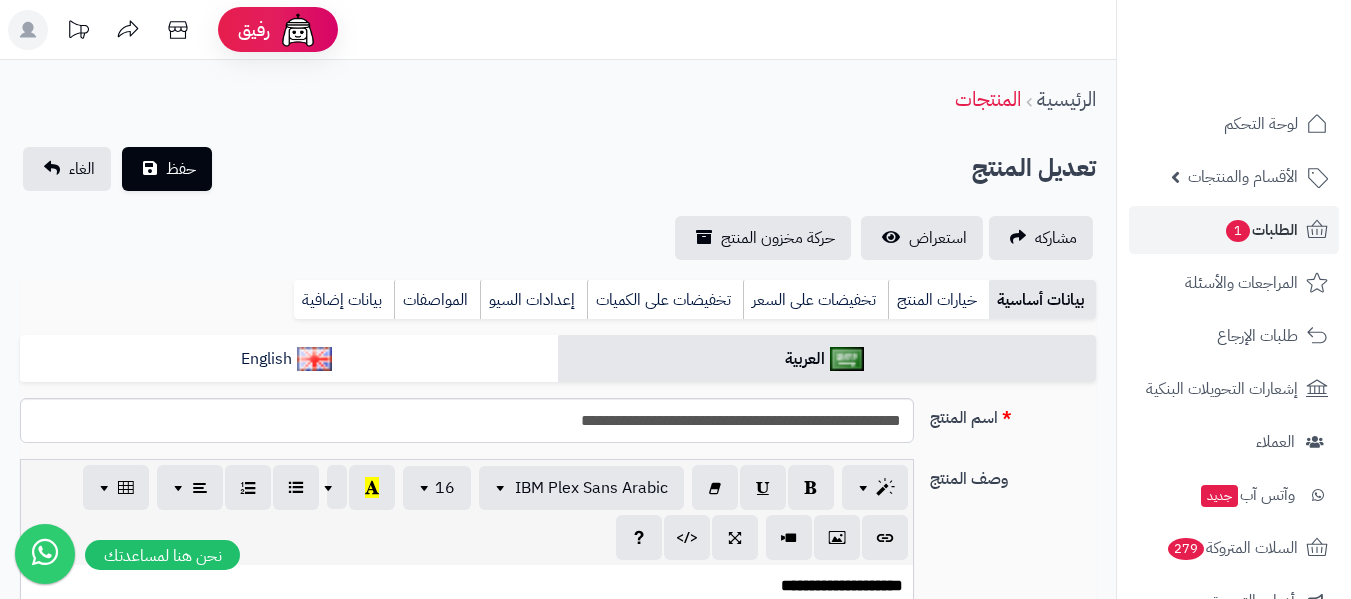 scroll, scrollTop: 0, scrollLeft: 0, axis: both 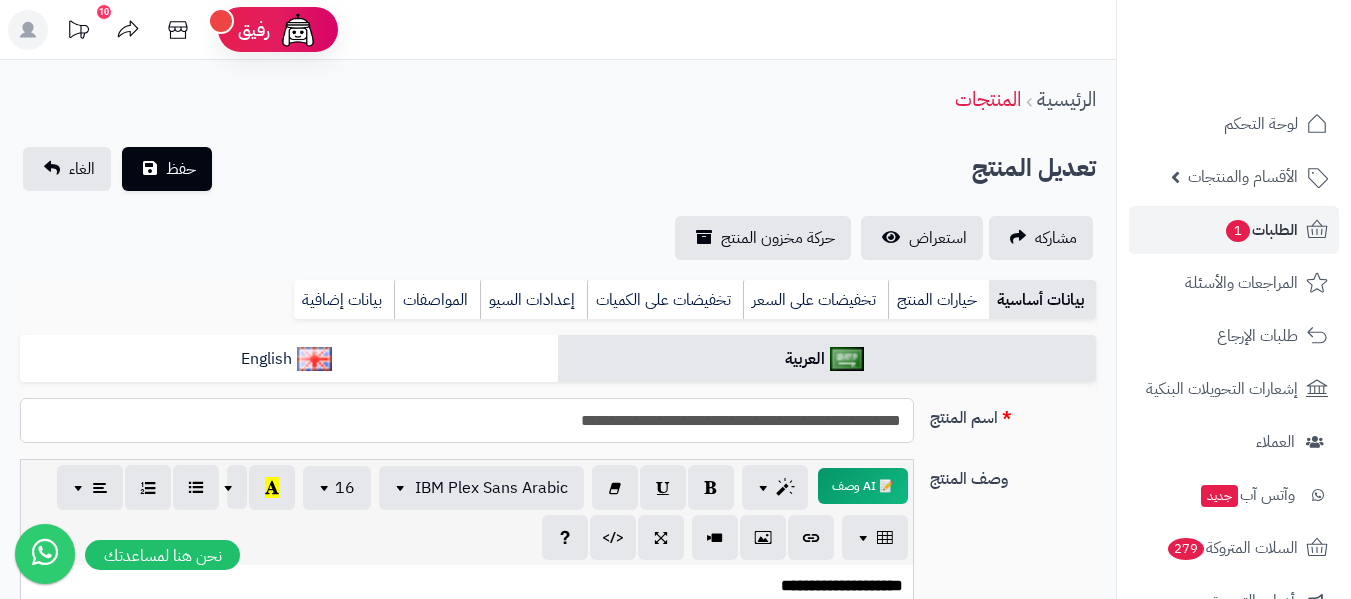 click on "**********" at bounding box center (467, 420) 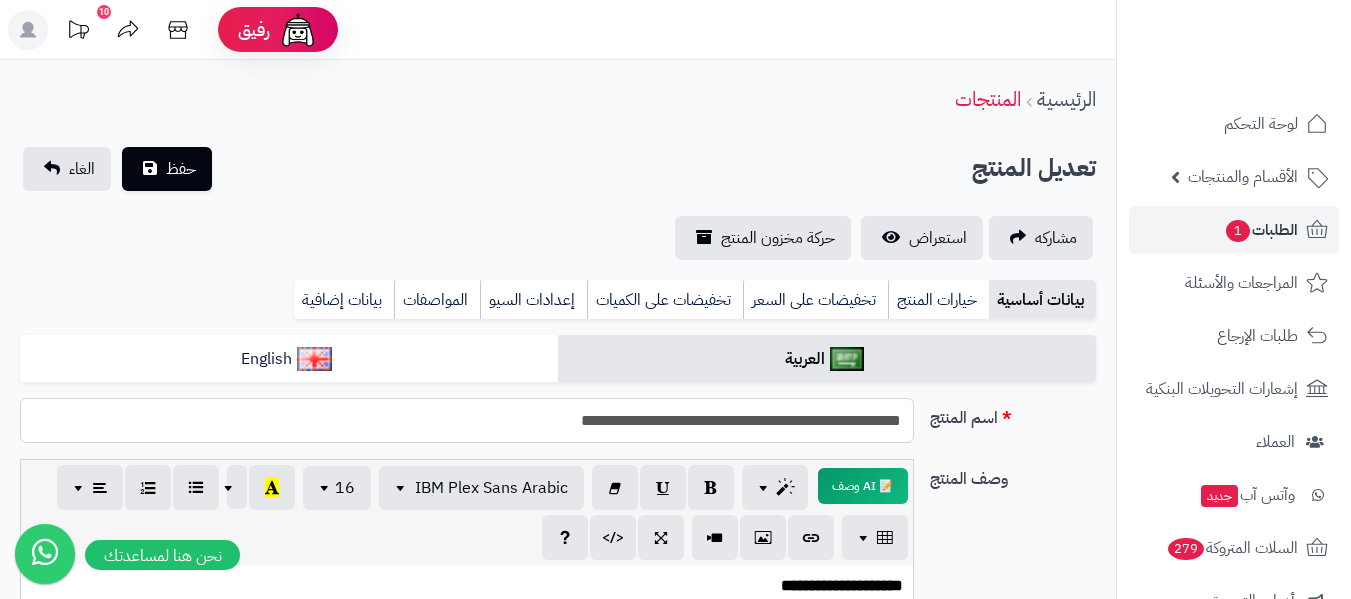 click on "**********" at bounding box center [467, 420] 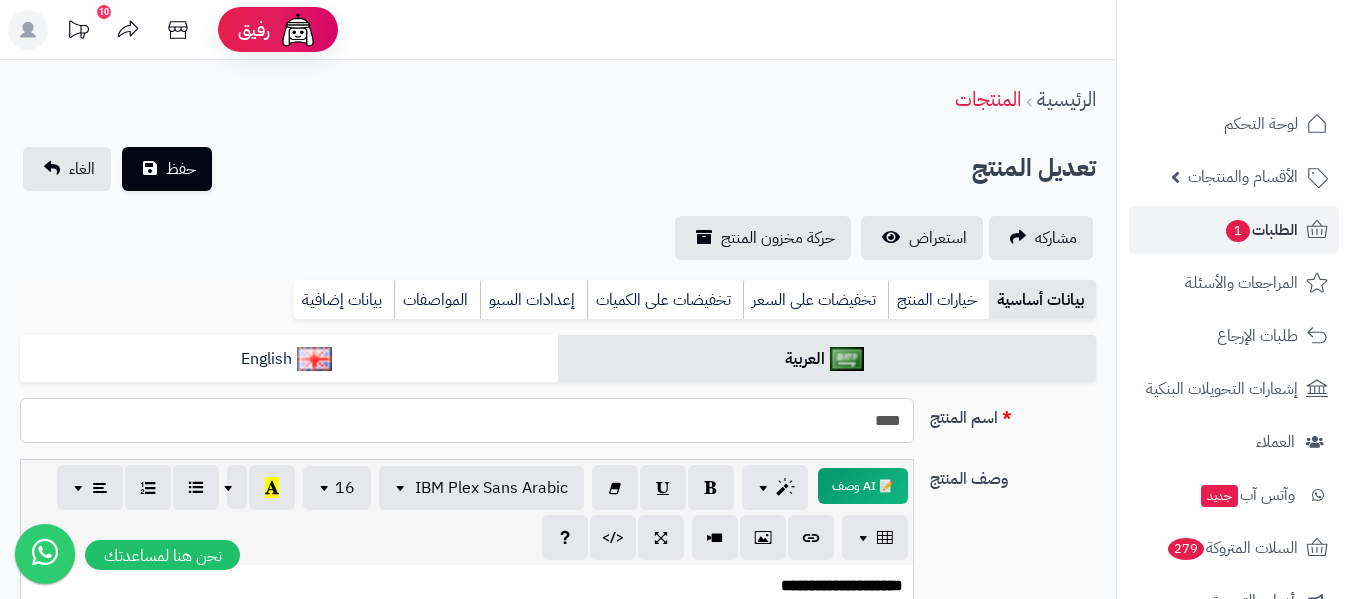 type on "*****" 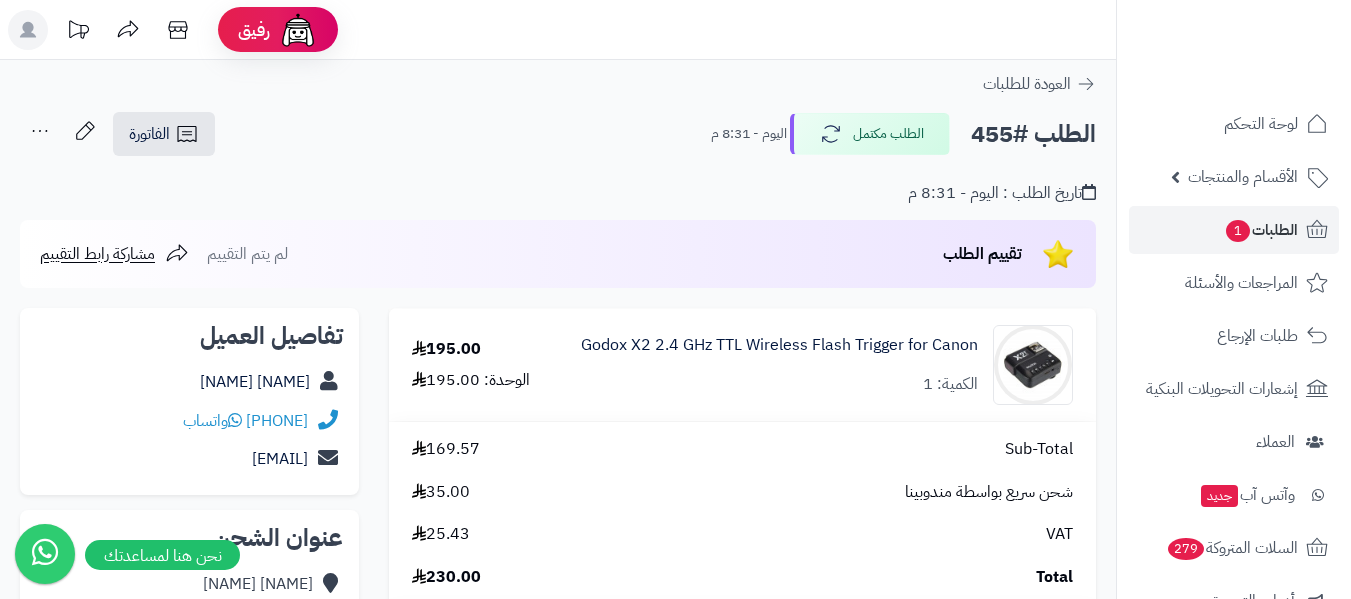 scroll, scrollTop: 0, scrollLeft: 0, axis: both 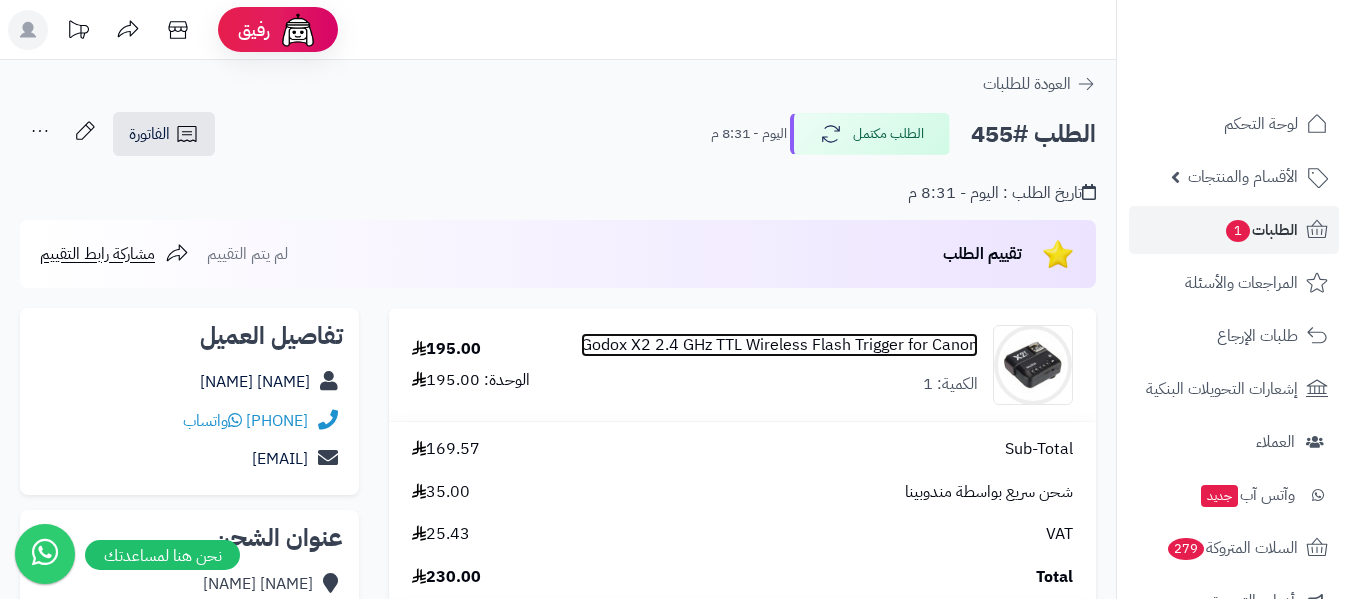 click on "Godox X2 2.4 GHz TTL Wireless Flash Trigger for Canon" at bounding box center [779, 345] 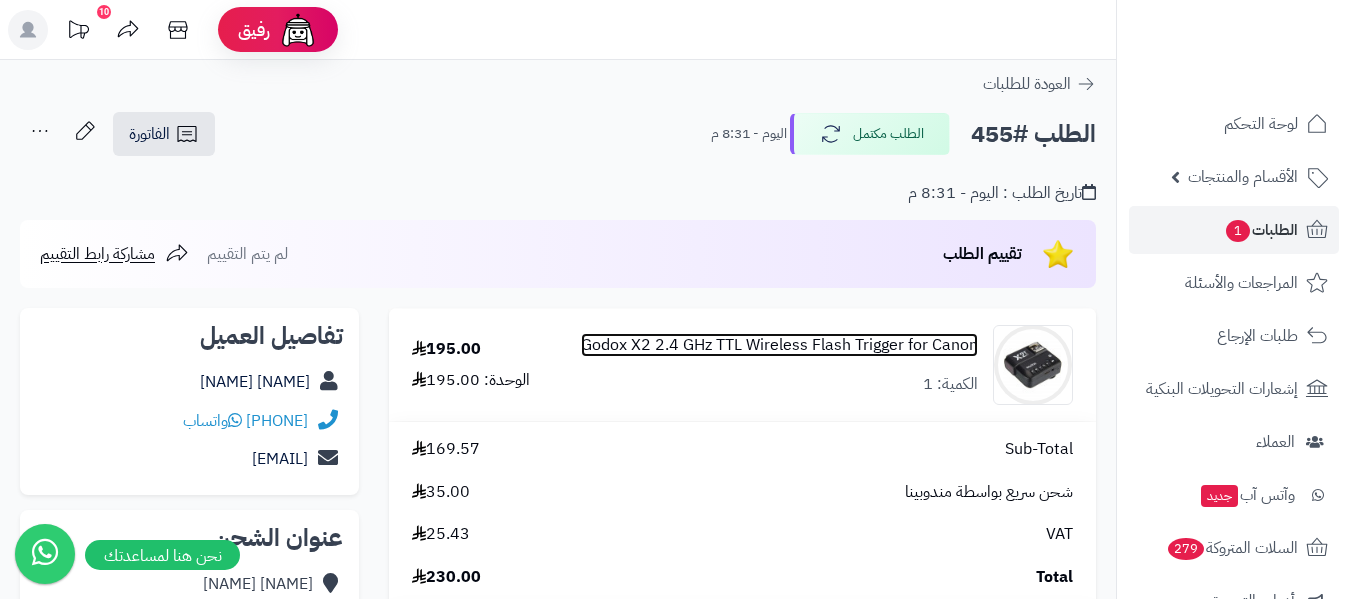 click on "Godox X2 2.4 GHz TTL Wireless Flash Trigger for Canon" at bounding box center (779, 345) 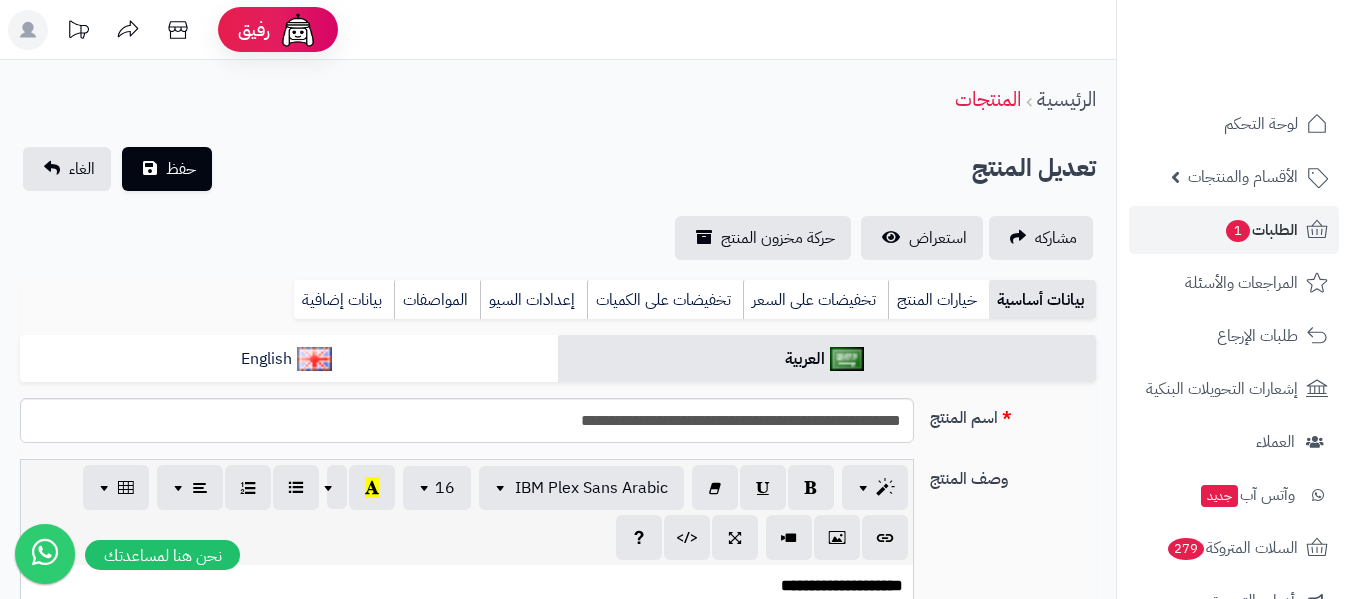 scroll, scrollTop: 0, scrollLeft: 0, axis: both 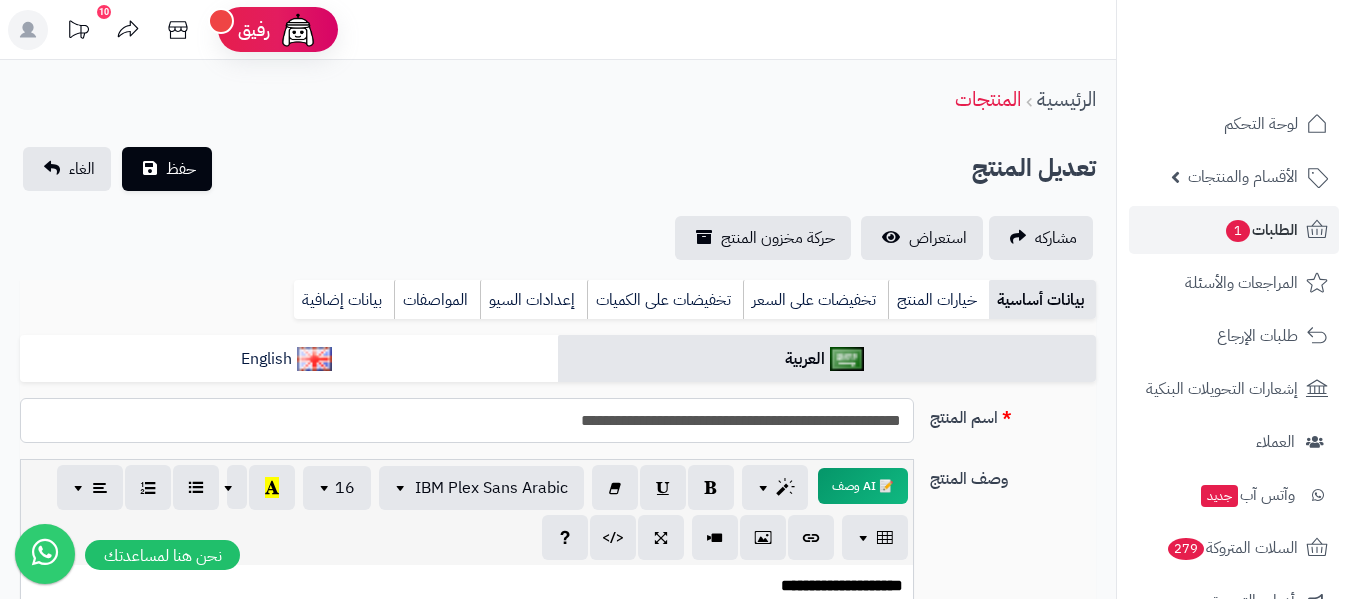 click on "**********" at bounding box center (467, 420) 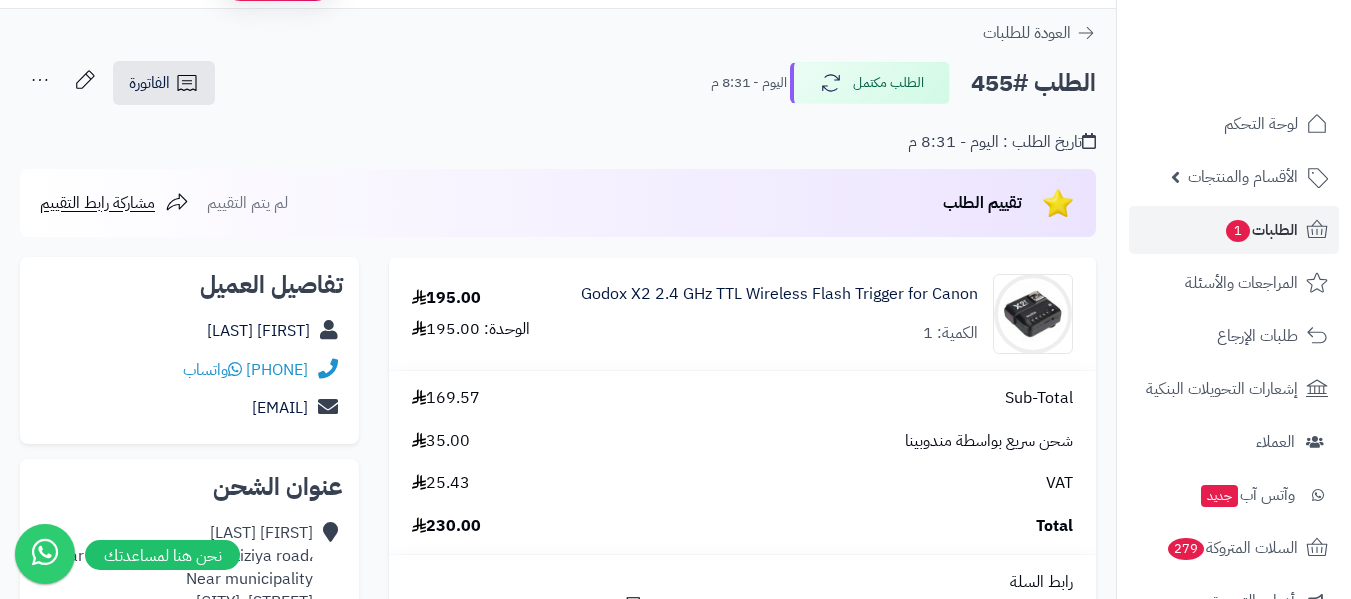scroll, scrollTop: 0, scrollLeft: 0, axis: both 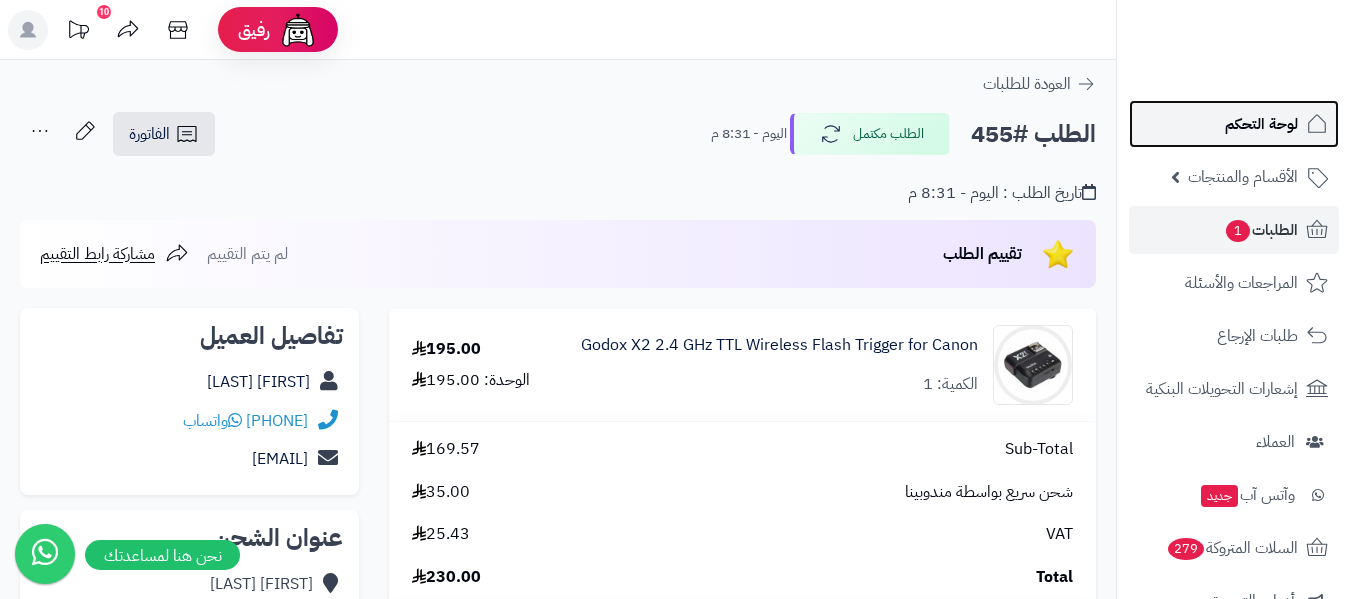 click on "لوحة التحكم" at bounding box center [1261, 124] 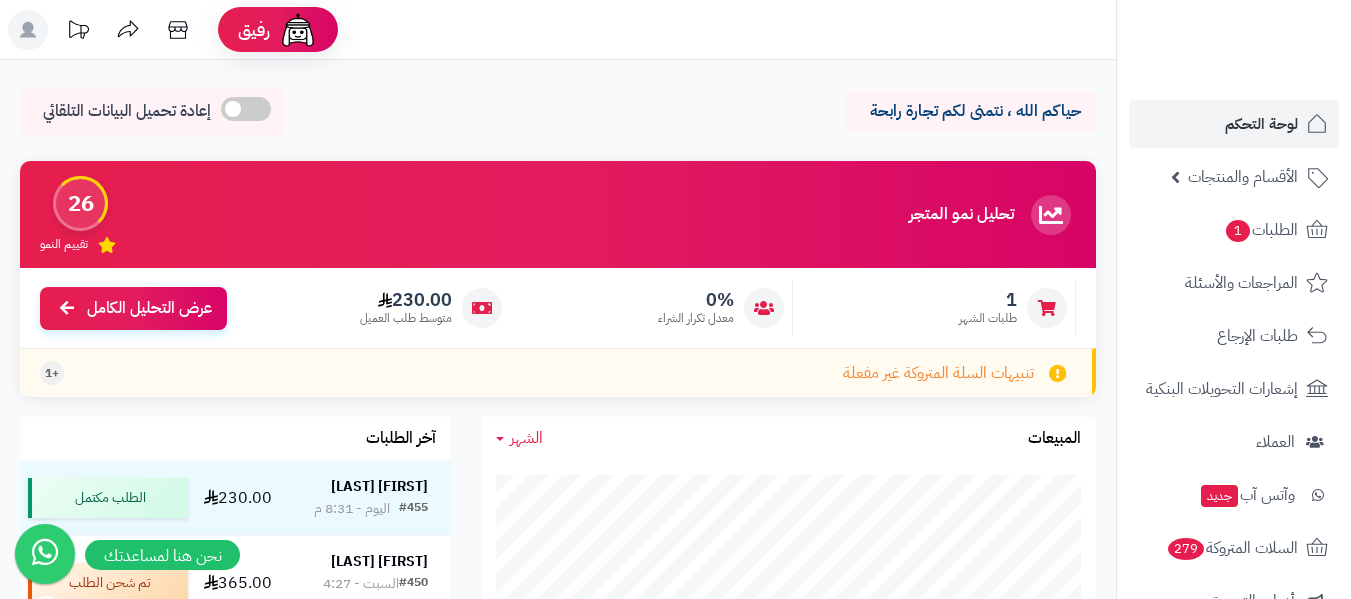 scroll, scrollTop: 0, scrollLeft: 0, axis: both 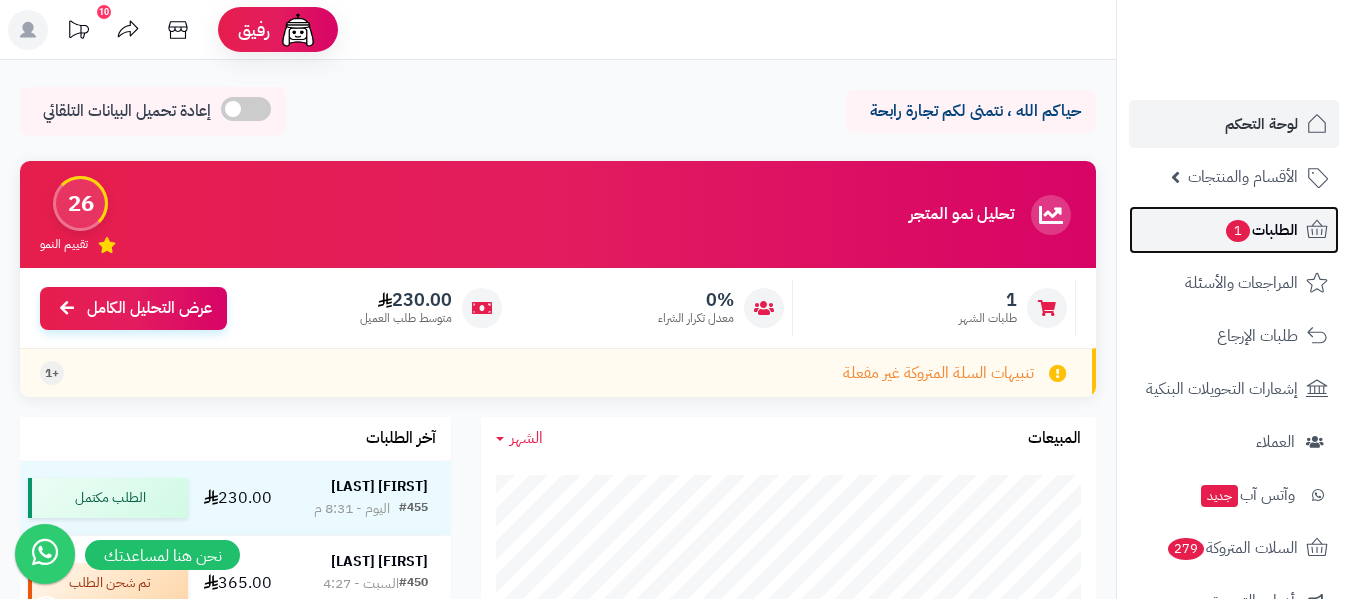 click on "الطلبات  1" at bounding box center (1234, 230) 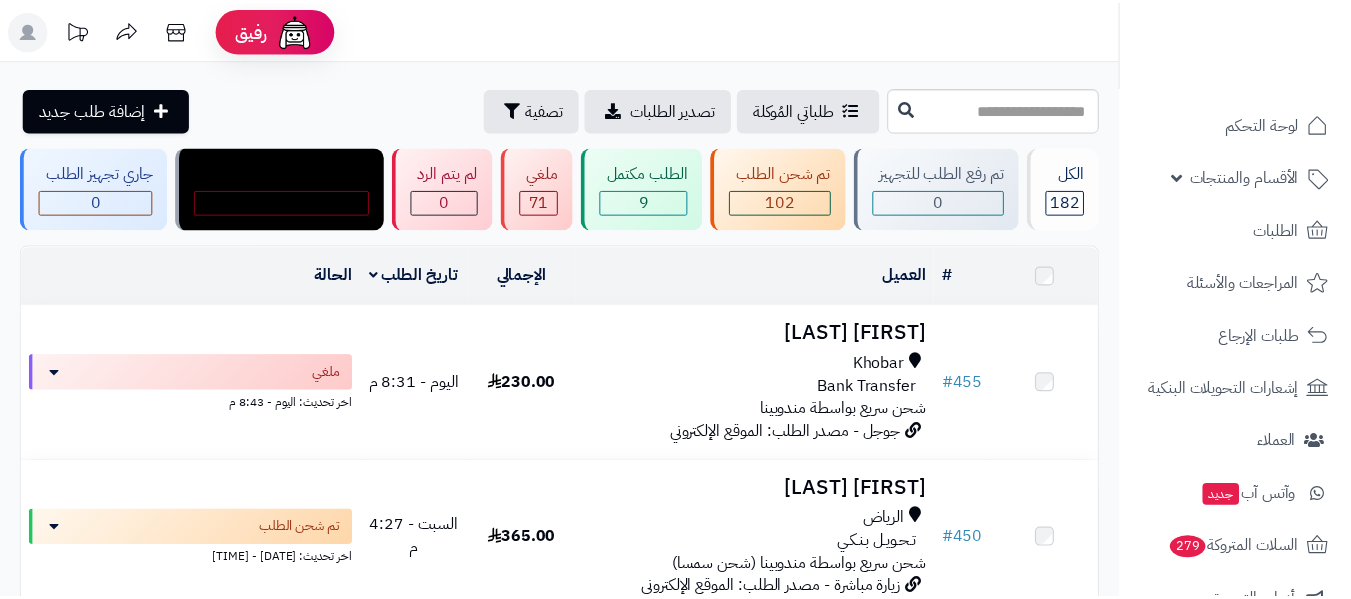 scroll, scrollTop: 0, scrollLeft: 0, axis: both 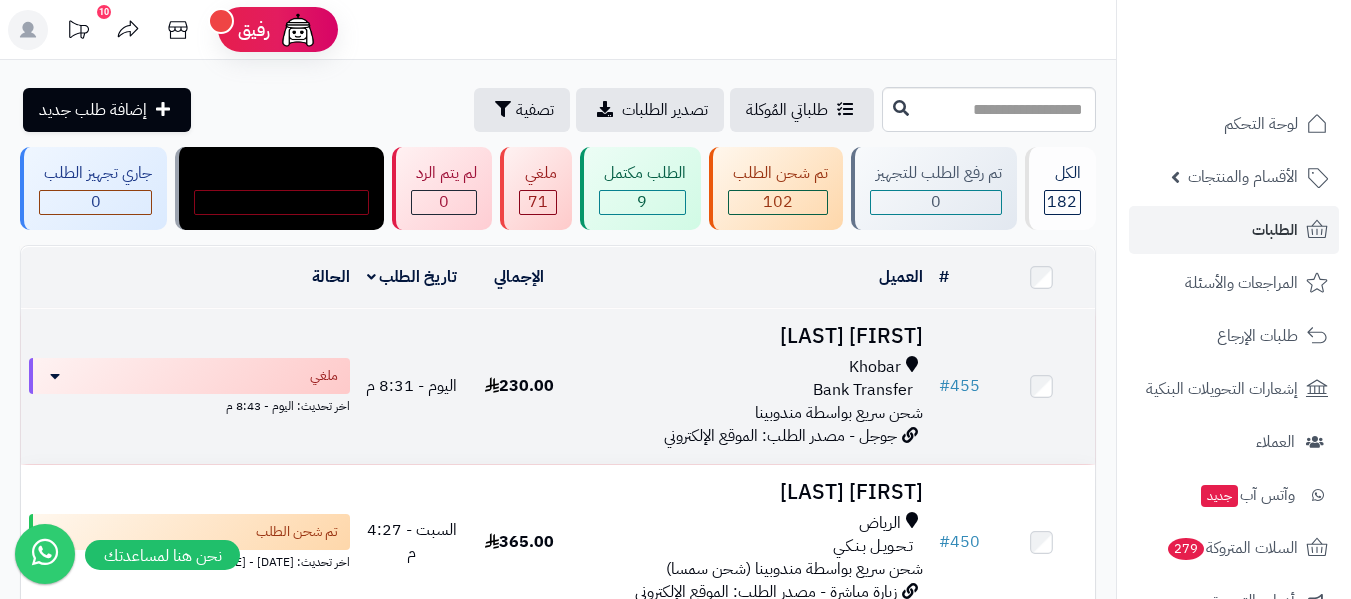 click on "جوجل       -
مصدر الطلب:
الموقع الإلكتروني" at bounding box center (780, 436) 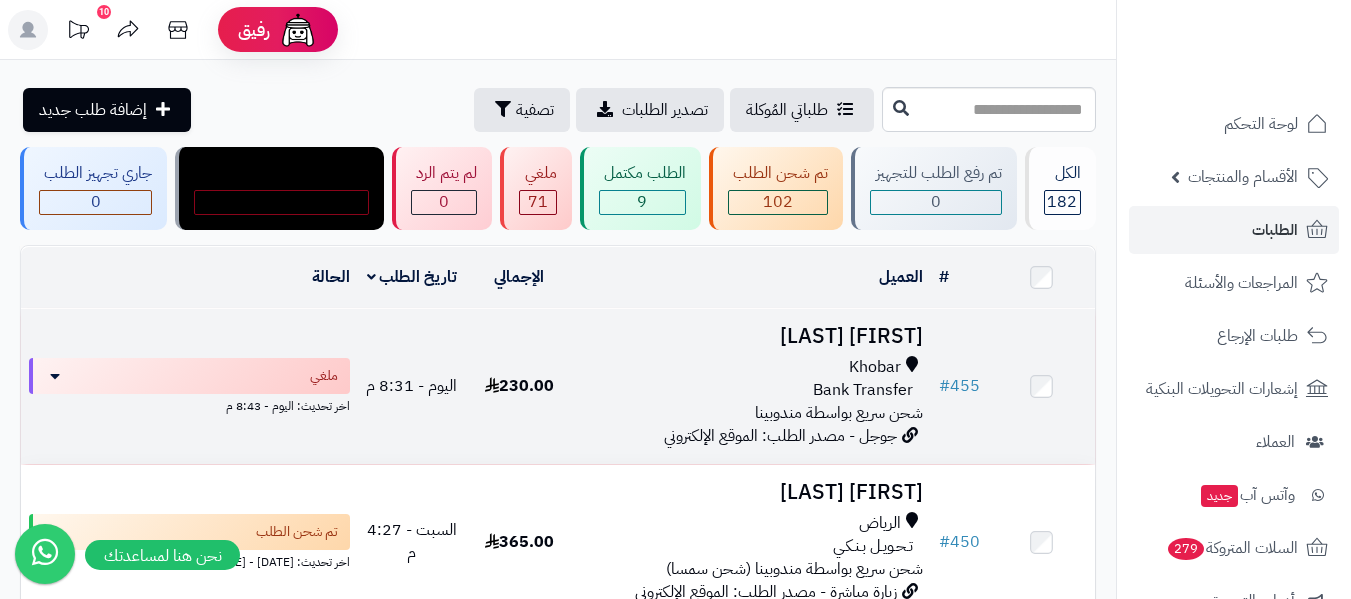click on "Bank Transfer" at bounding box center [863, 390] 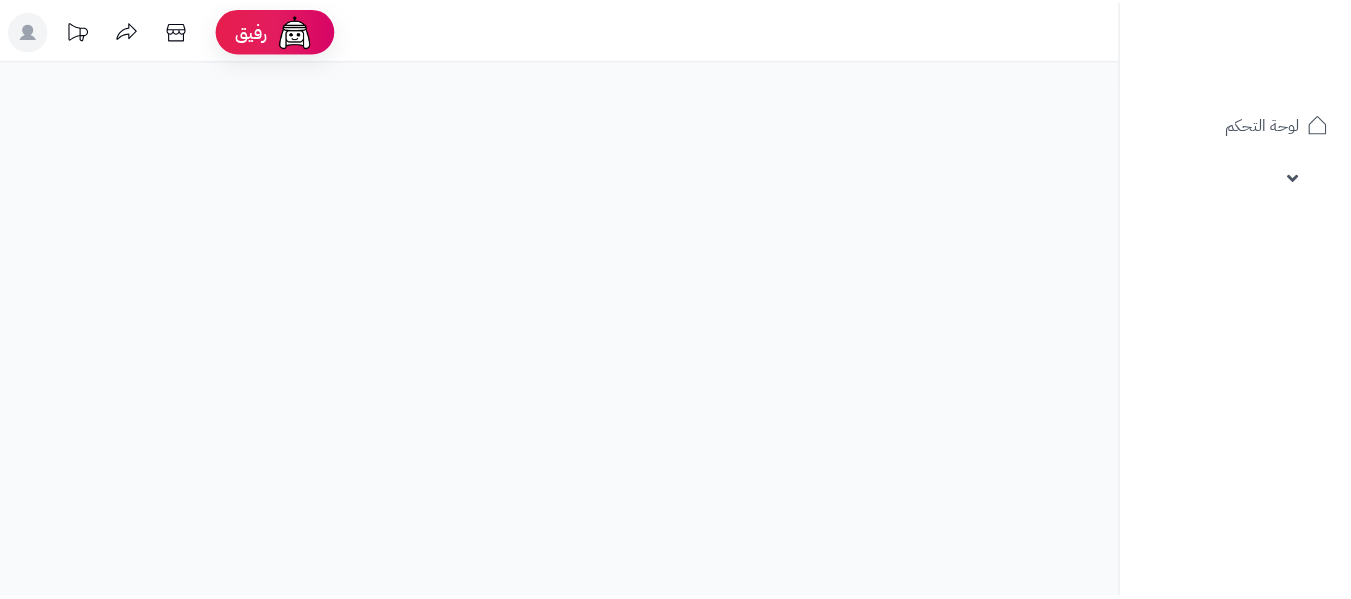 scroll, scrollTop: 0, scrollLeft: 0, axis: both 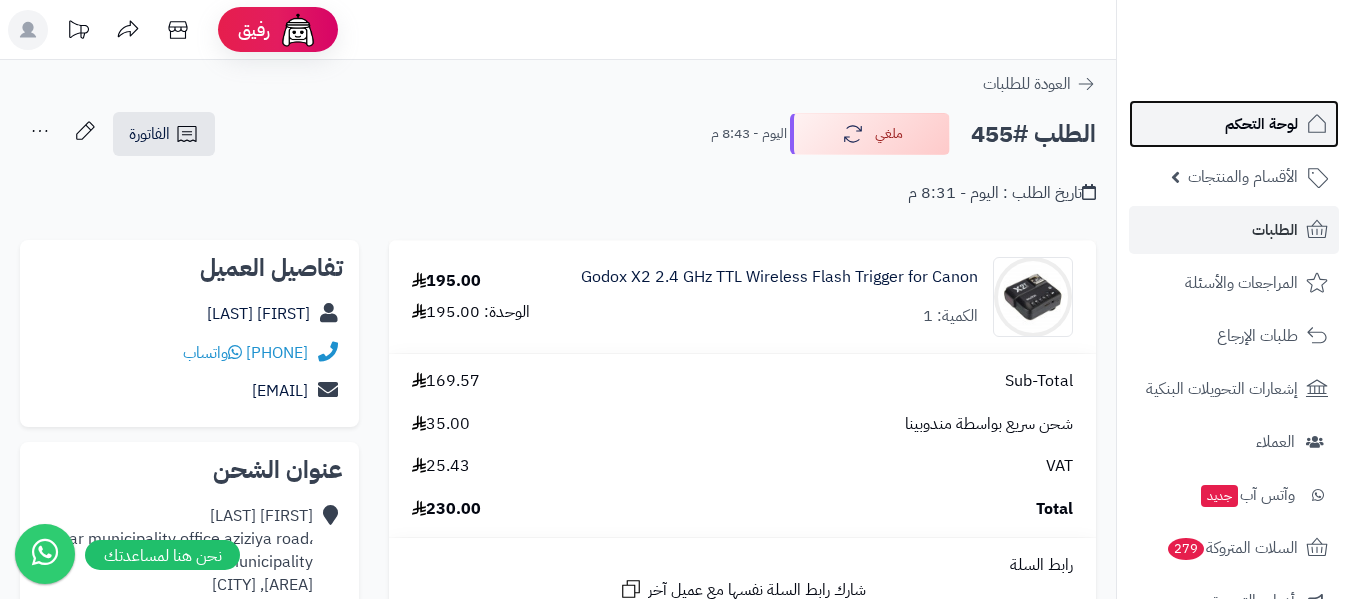 click on "لوحة التحكم" at bounding box center (1261, 124) 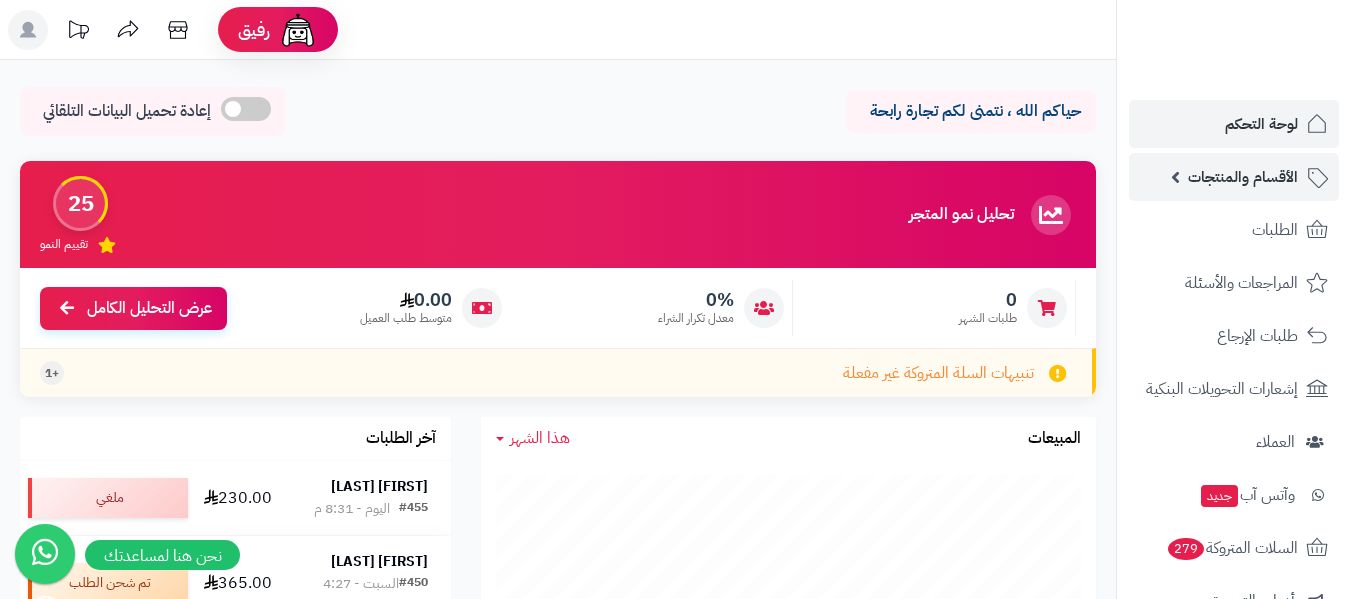 scroll, scrollTop: 0, scrollLeft: 0, axis: both 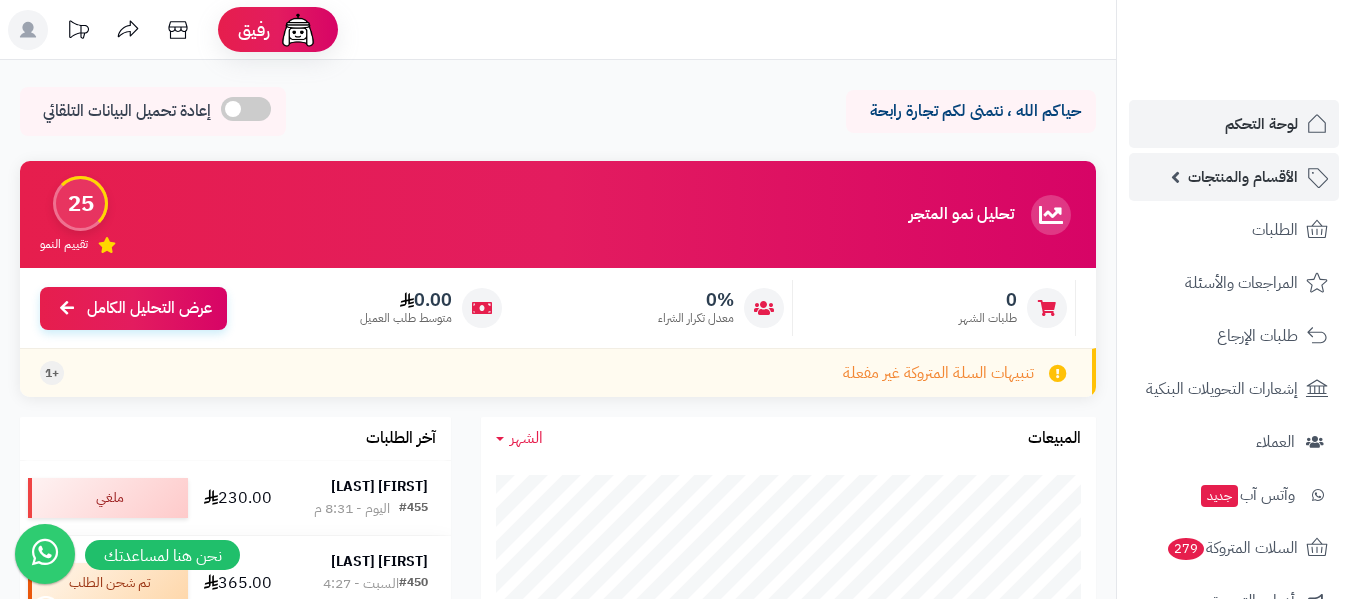 click on "الأقسام والمنتجات" at bounding box center [1243, 177] 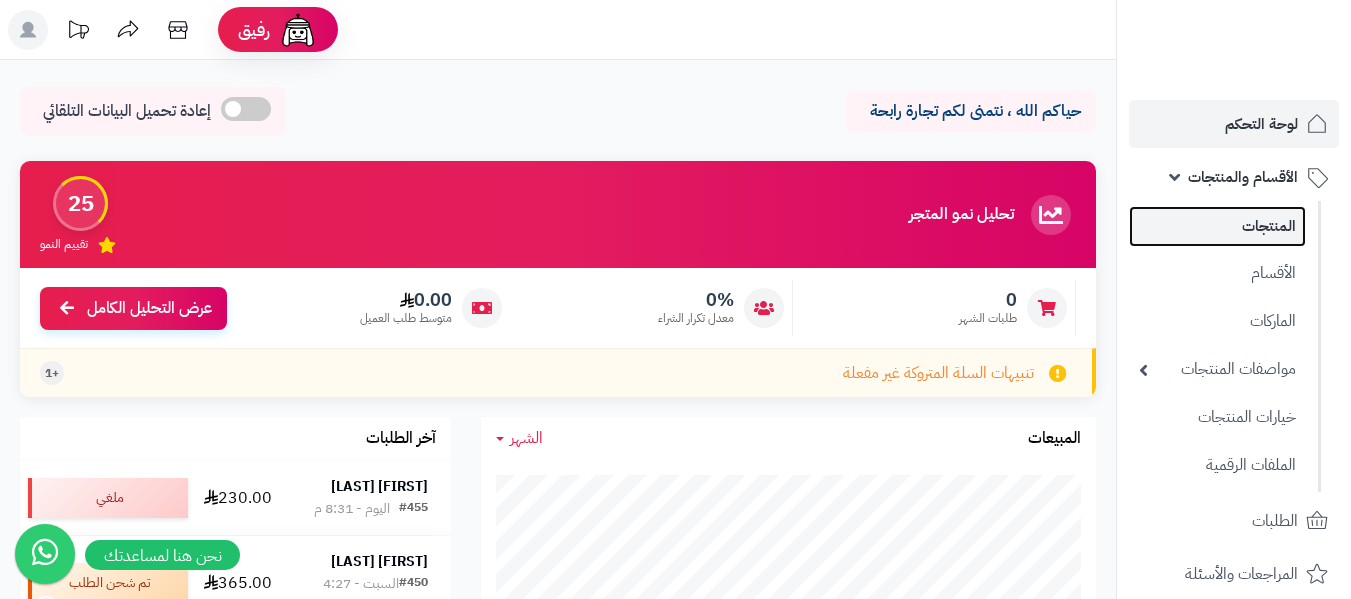 click on "المنتجات" at bounding box center [1217, 226] 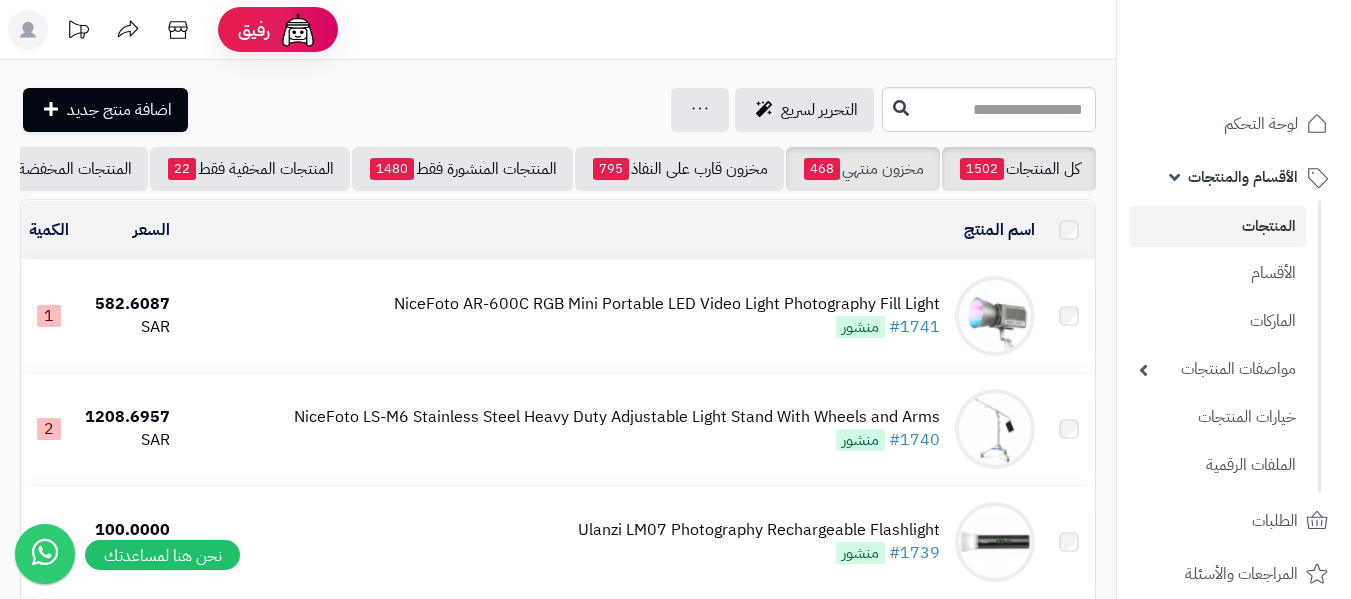 scroll, scrollTop: 0, scrollLeft: 0, axis: both 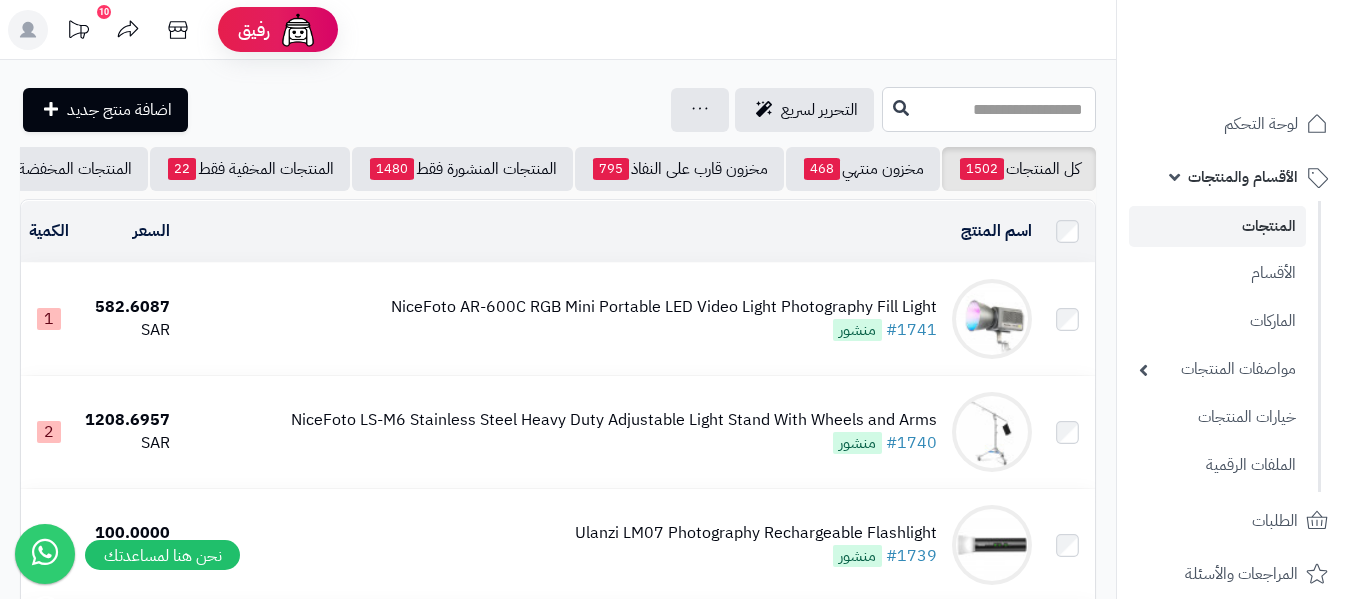 click at bounding box center (989, 109) 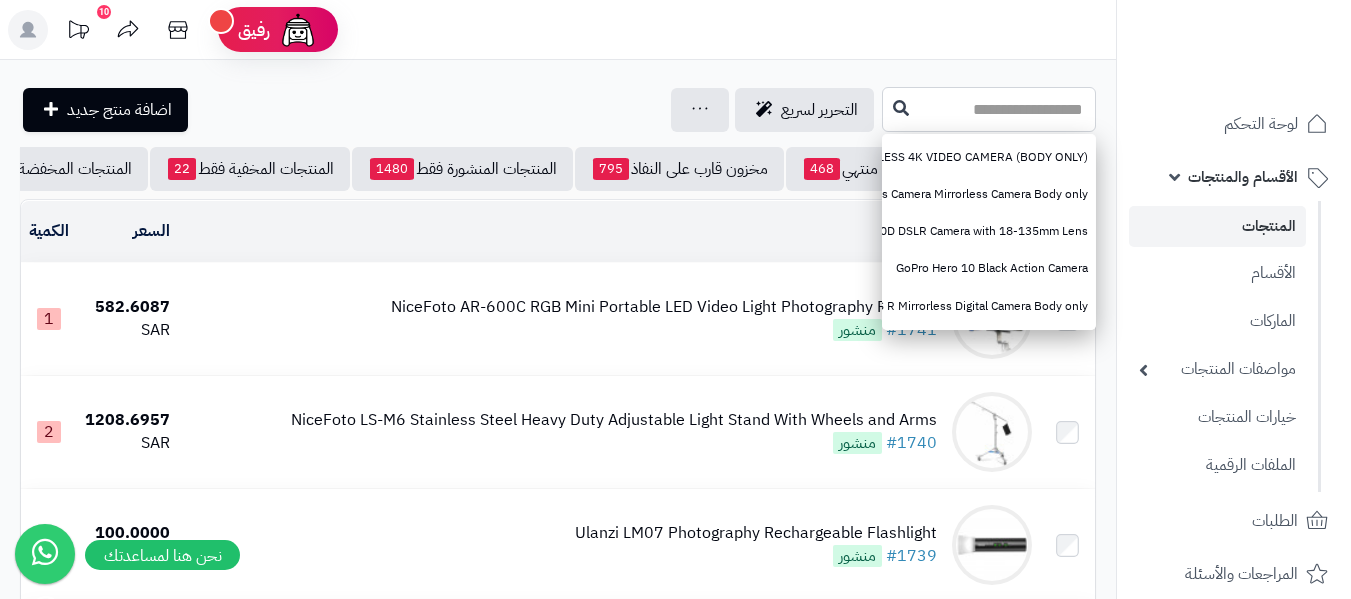 paste on "**********" 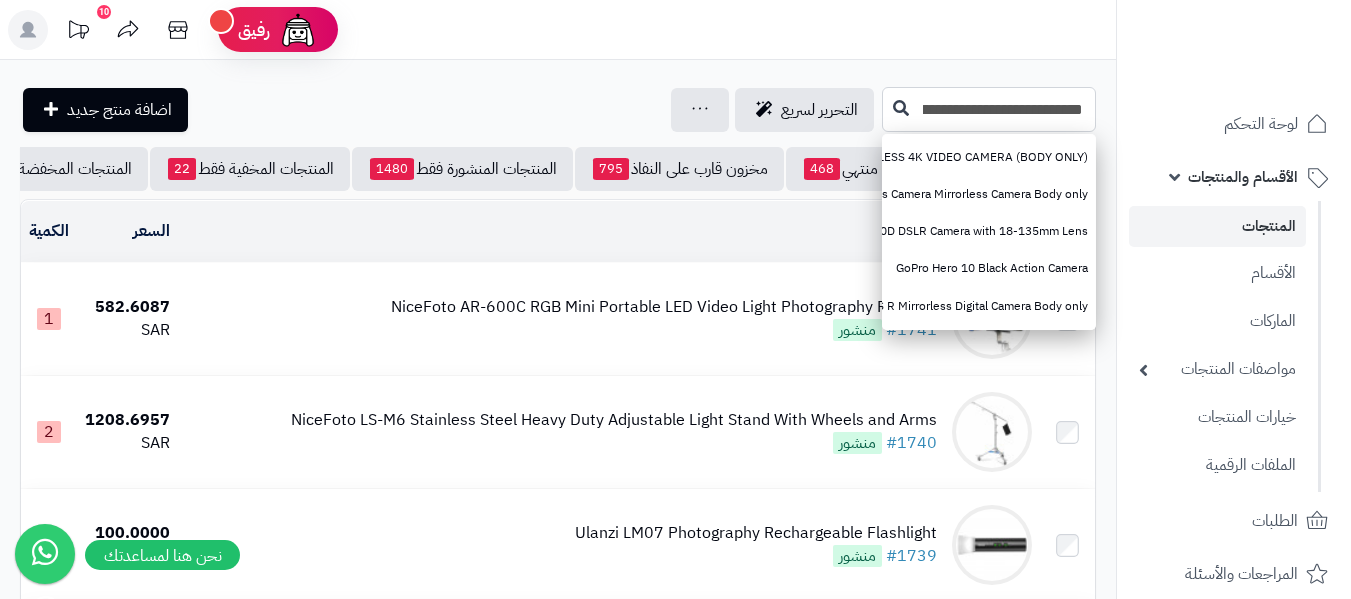 scroll, scrollTop: 0, scrollLeft: -116, axis: horizontal 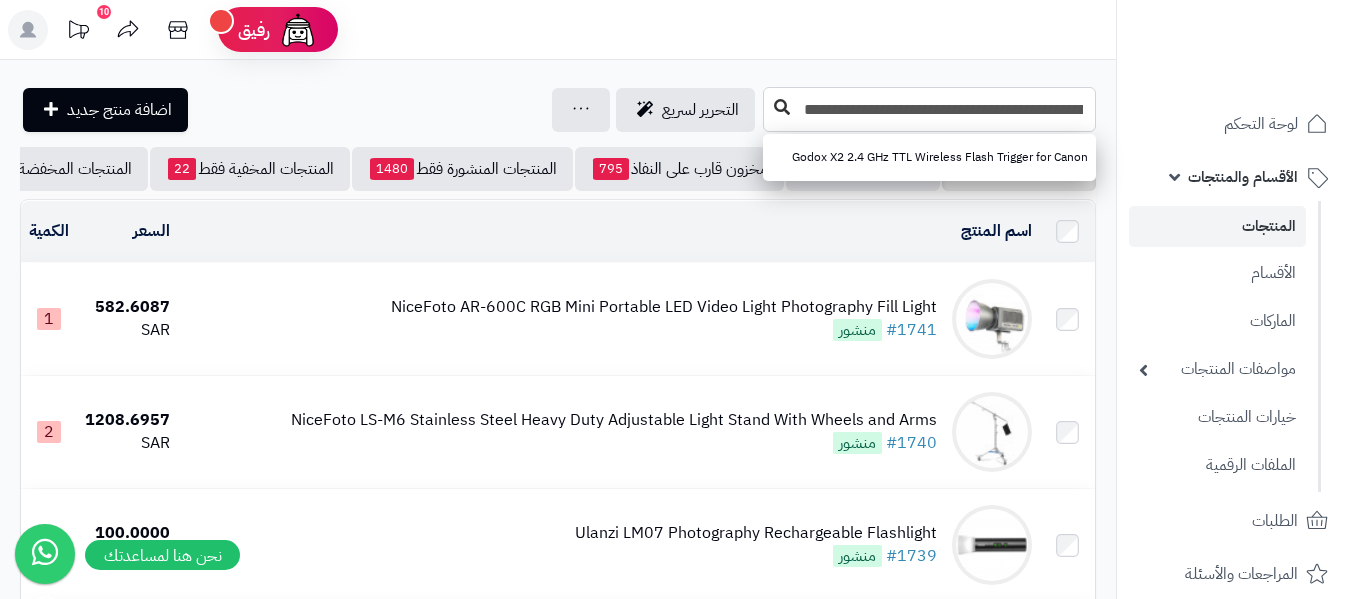 type on "**********" 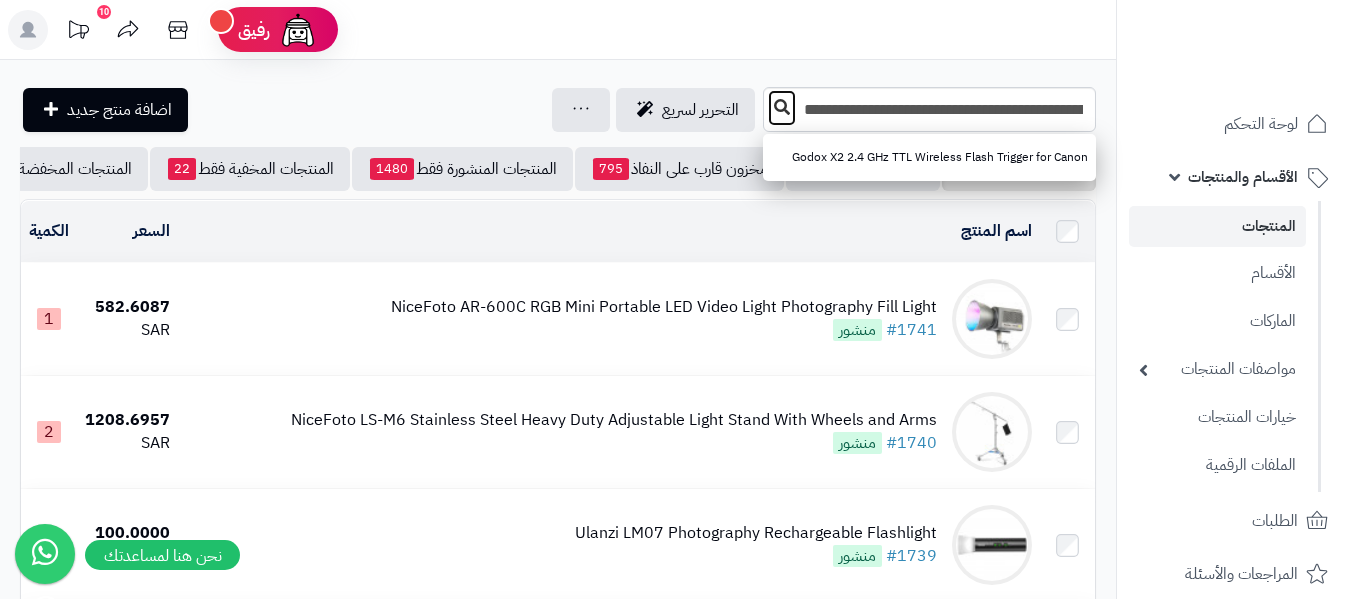 scroll, scrollTop: 0, scrollLeft: 0, axis: both 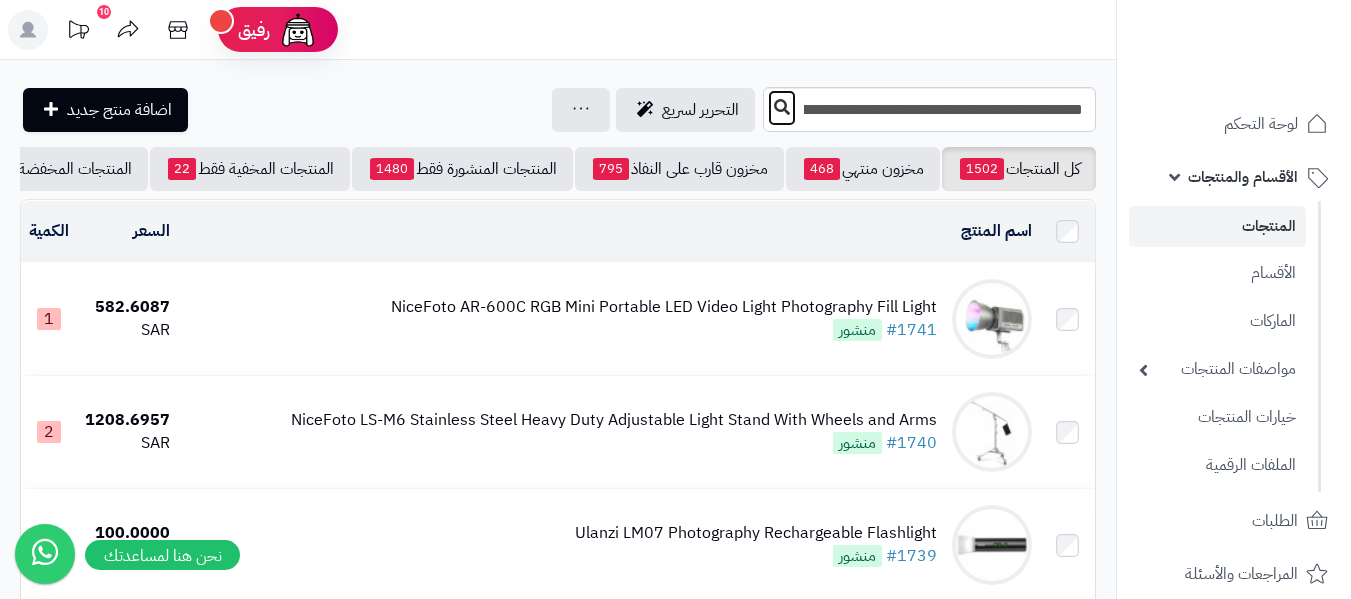 click at bounding box center [782, 107] 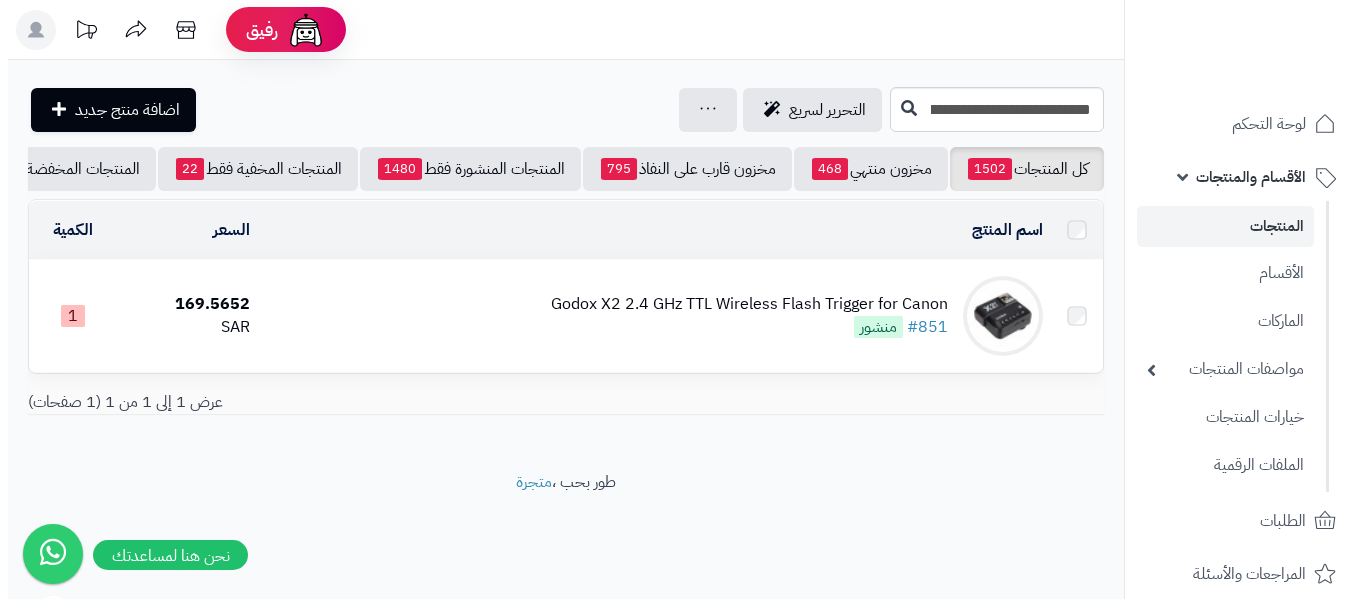 scroll, scrollTop: 0, scrollLeft: 0, axis: both 